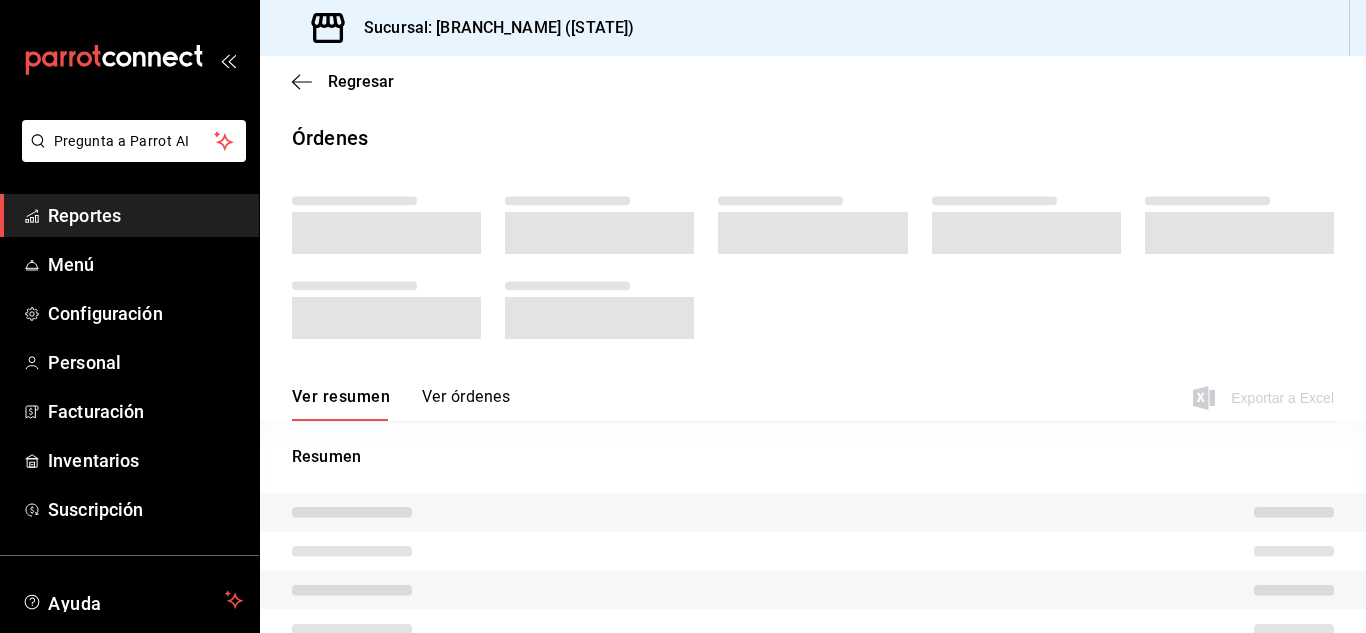 scroll, scrollTop: 0, scrollLeft: 0, axis: both 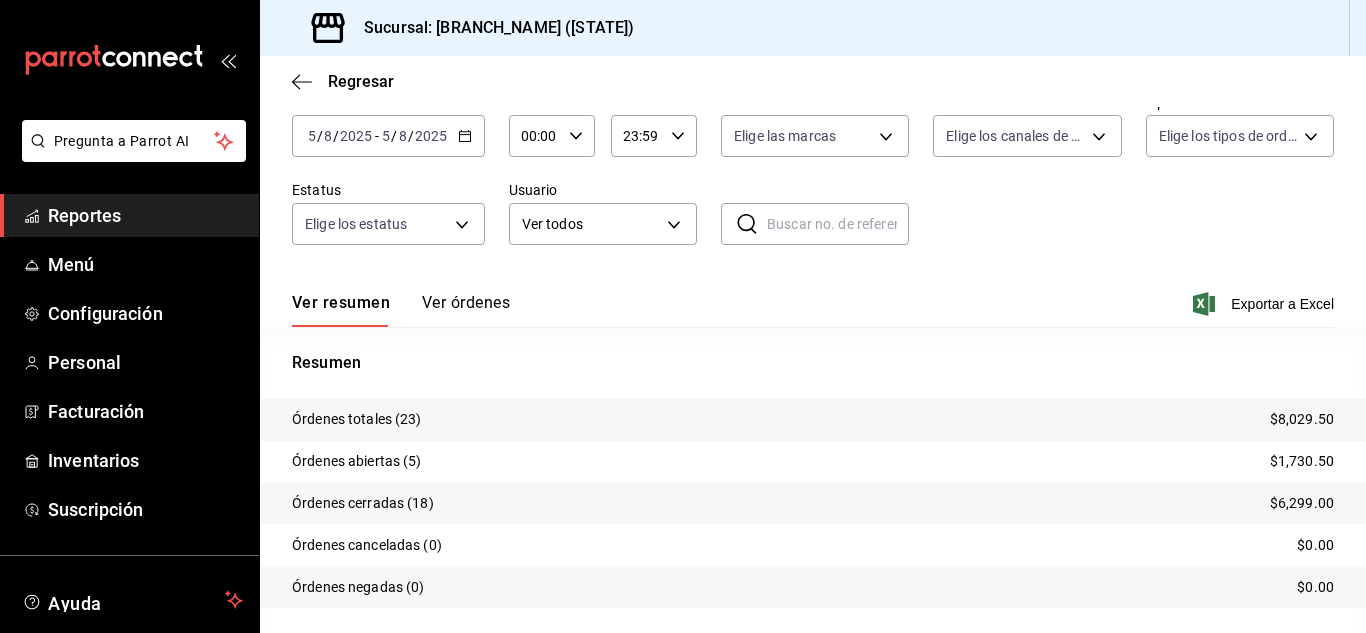 click on "Reportes" at bounding box center [145, 215] 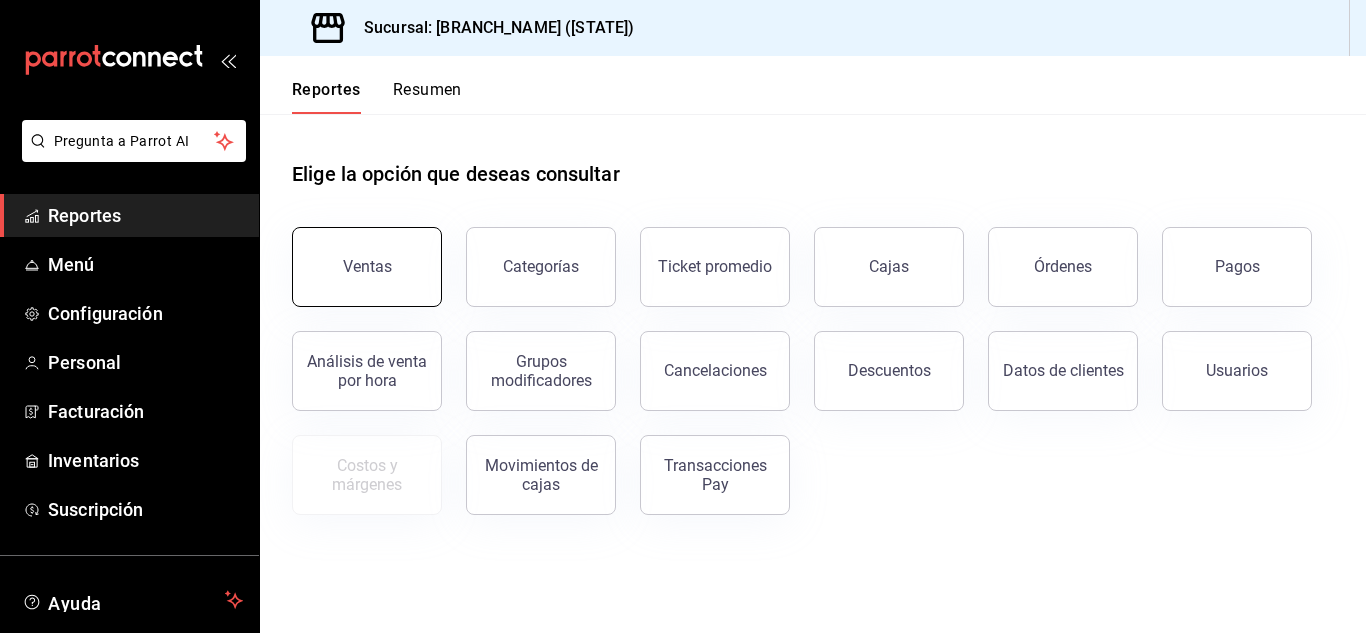 click on "Ventas" at bounding box center (367, 267) 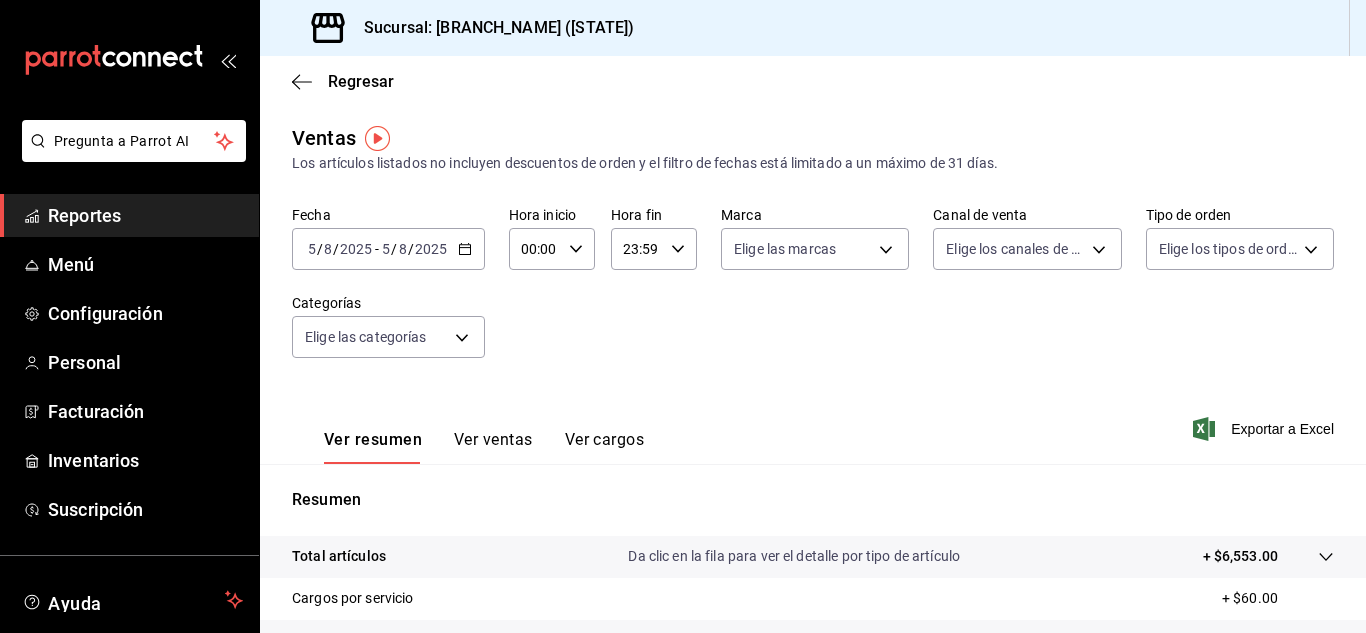 click on "Ver cargos" at bounding box center (605, 447) 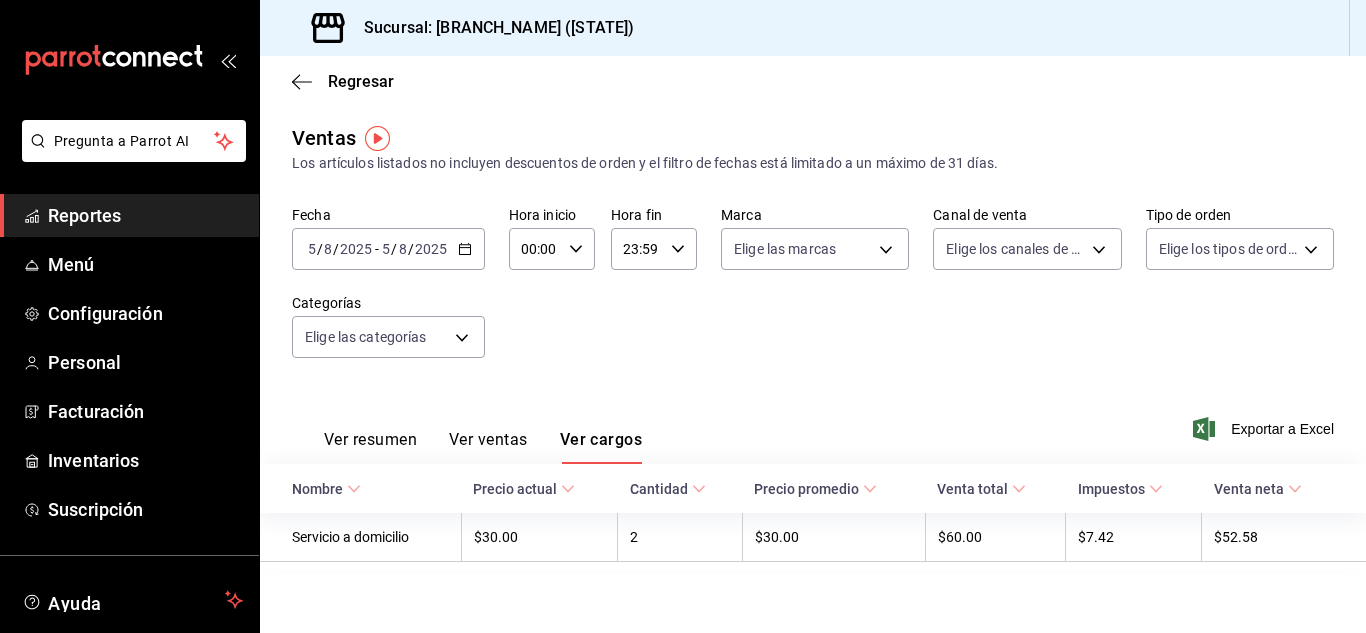 click on "Reportes" at bounding box center (129, 215) 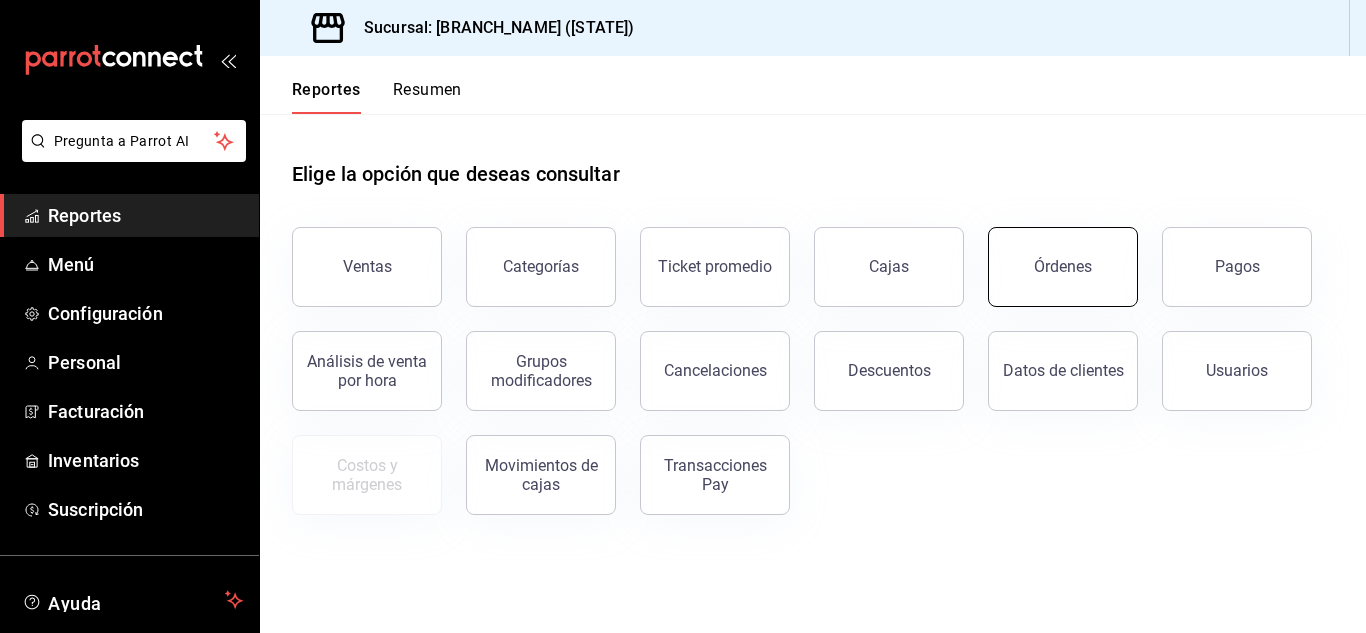 click on "Órdenes" at bounding box center (1063, 267) 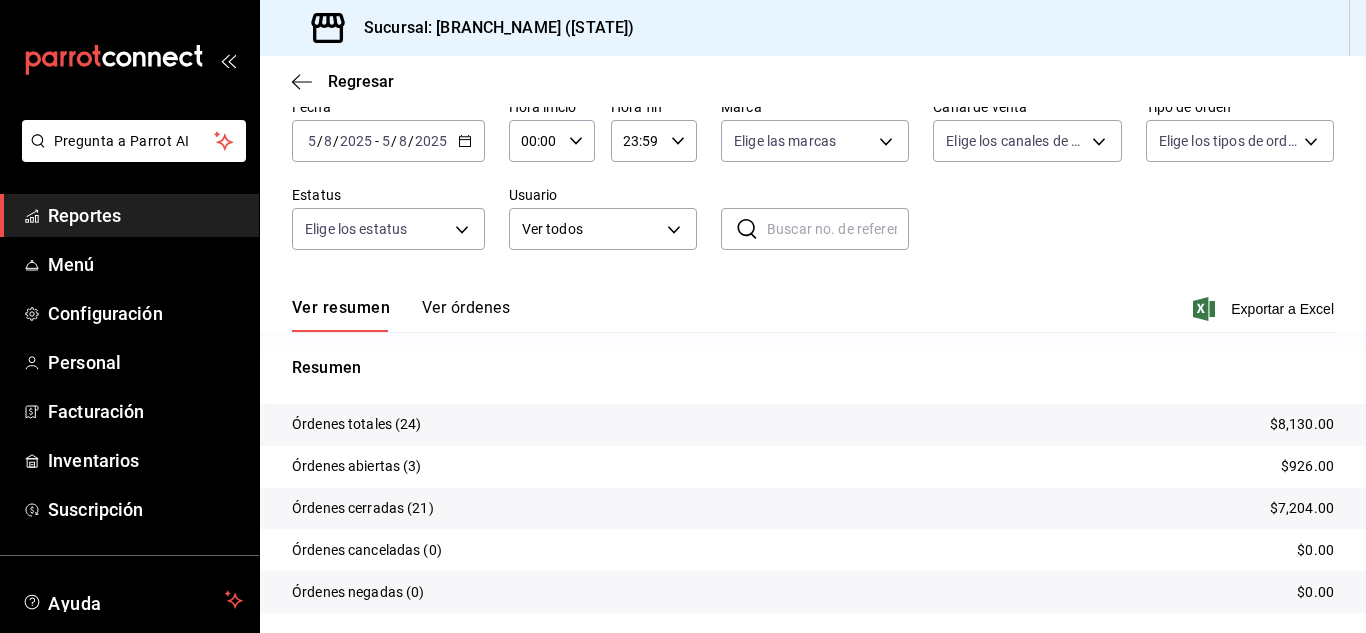 scroll, scrollTop: 100, scrollLeft: 0, axis: vertical 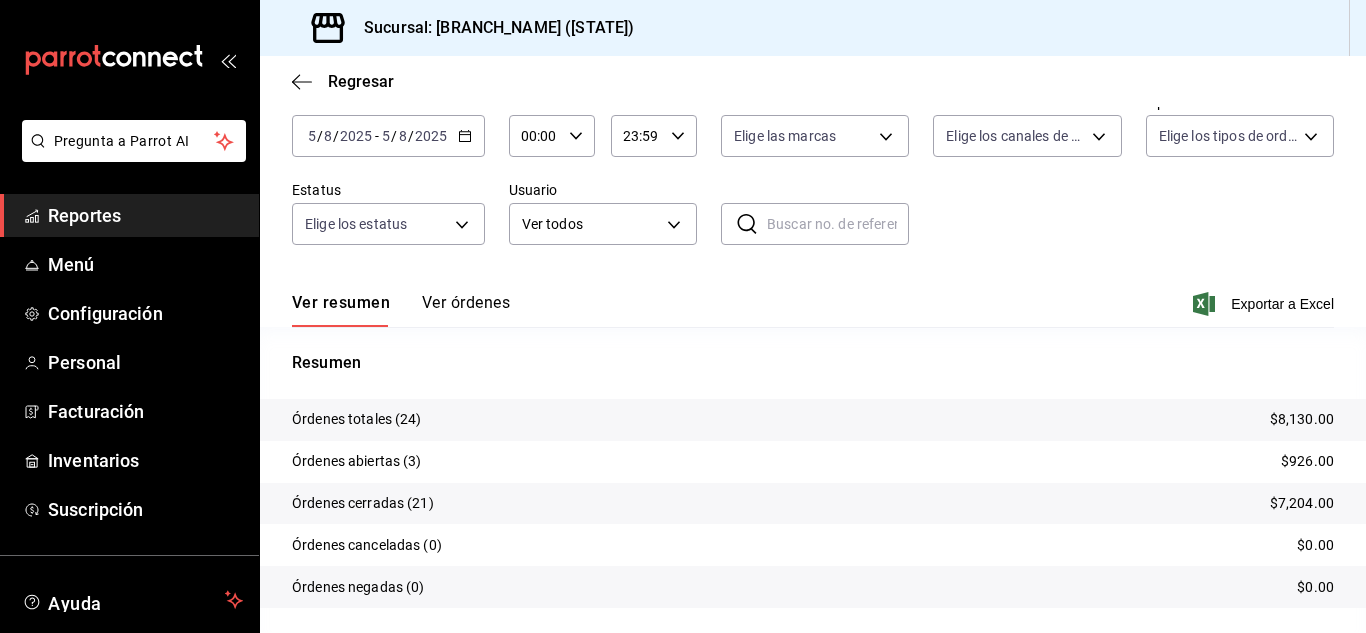 click on "Reportes" at bounding box center (145, 215) 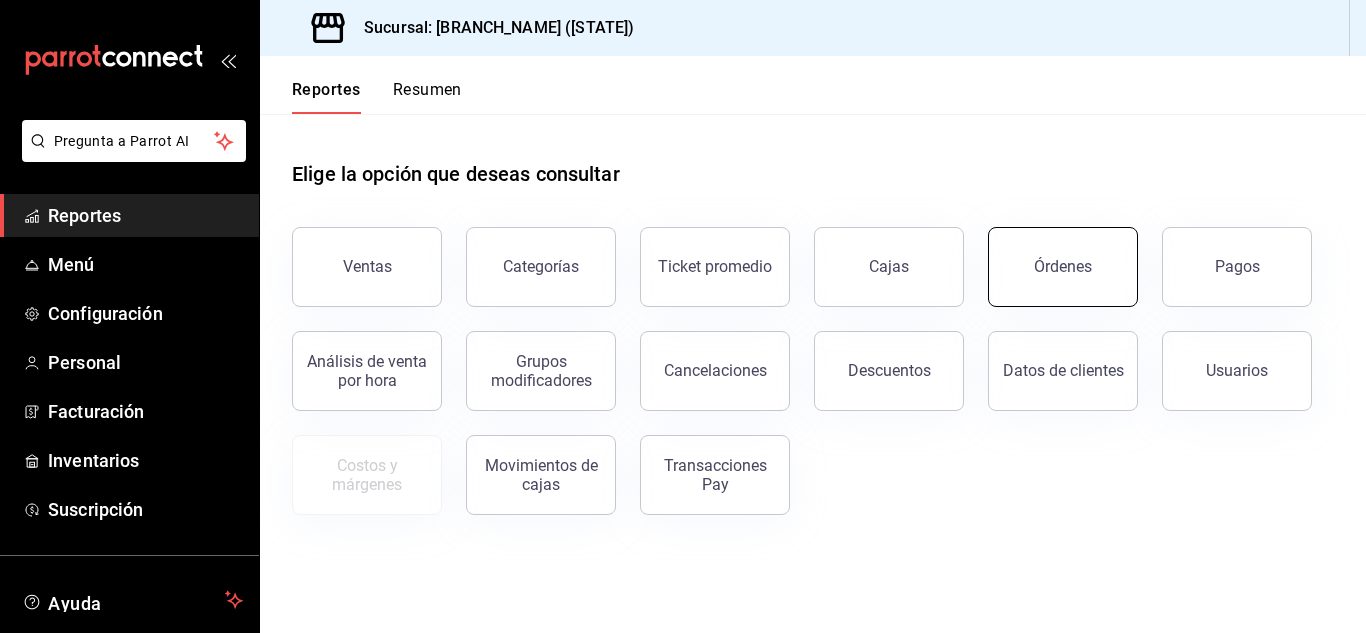 click on "Órdenes" at bounding box center [1063, 267] 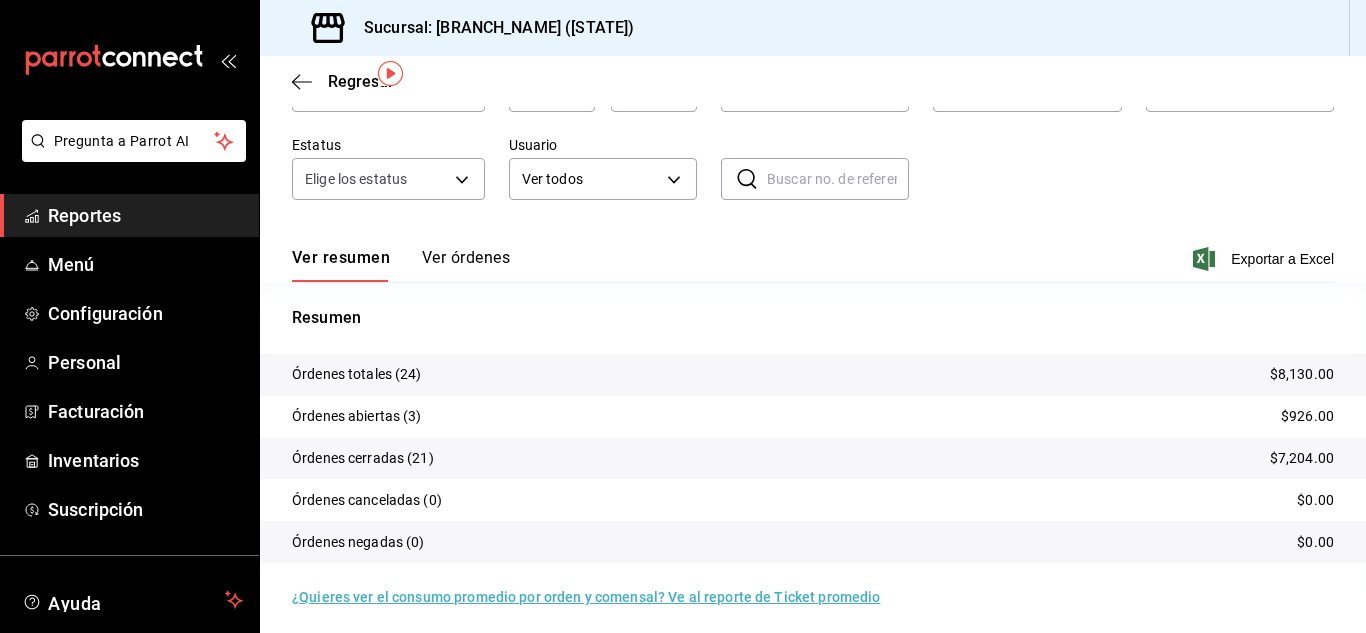 scroll, scrollTop: 152, scrollLeft: 0, axis: vertical 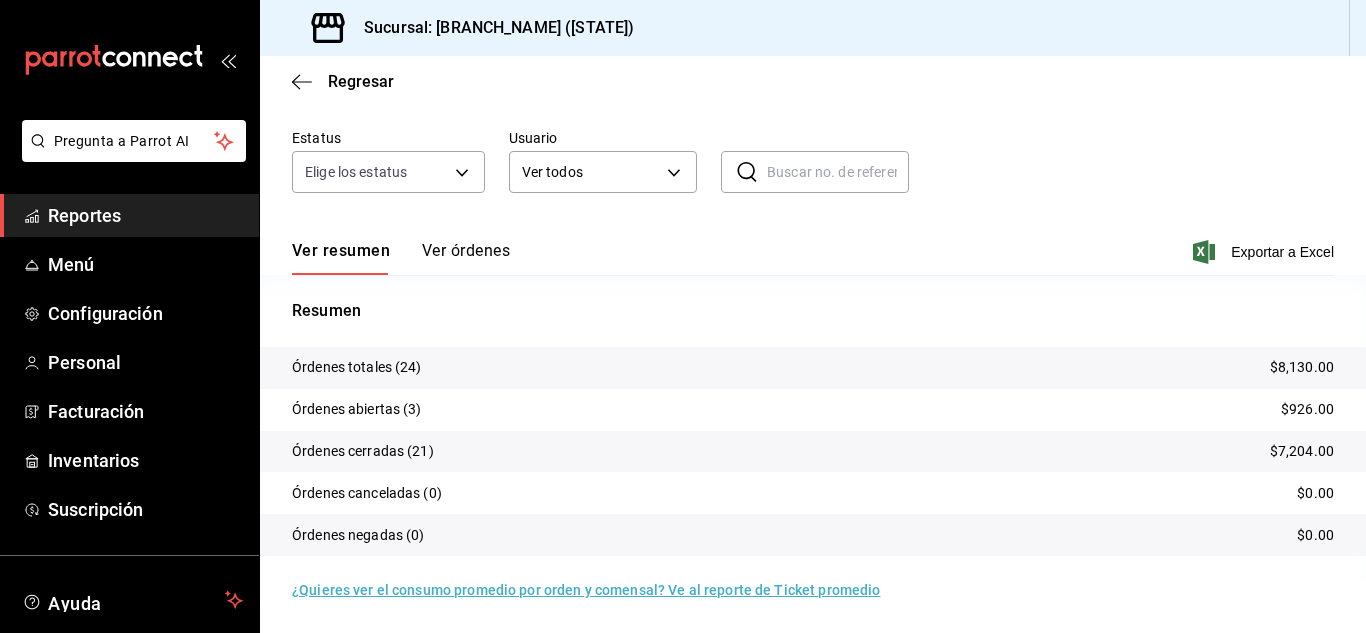 click on "Reportes" at bounding box center (145, 215) 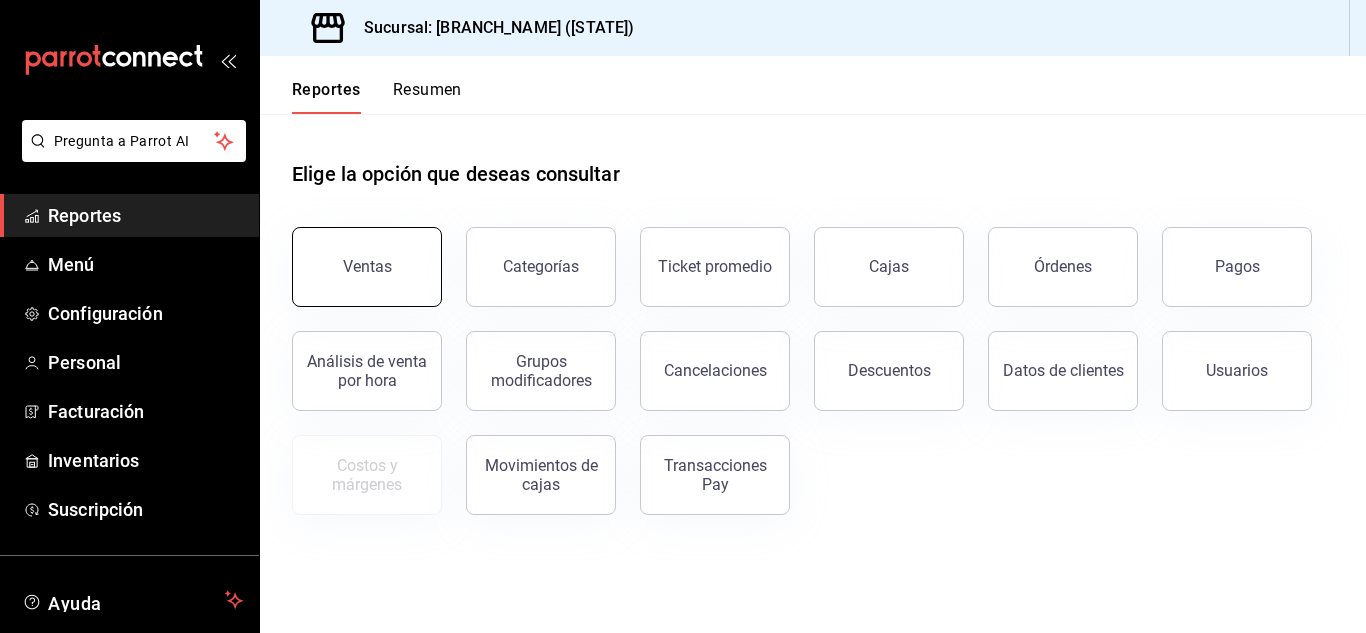 click on "Ventas" at bounding box center (367, 267) 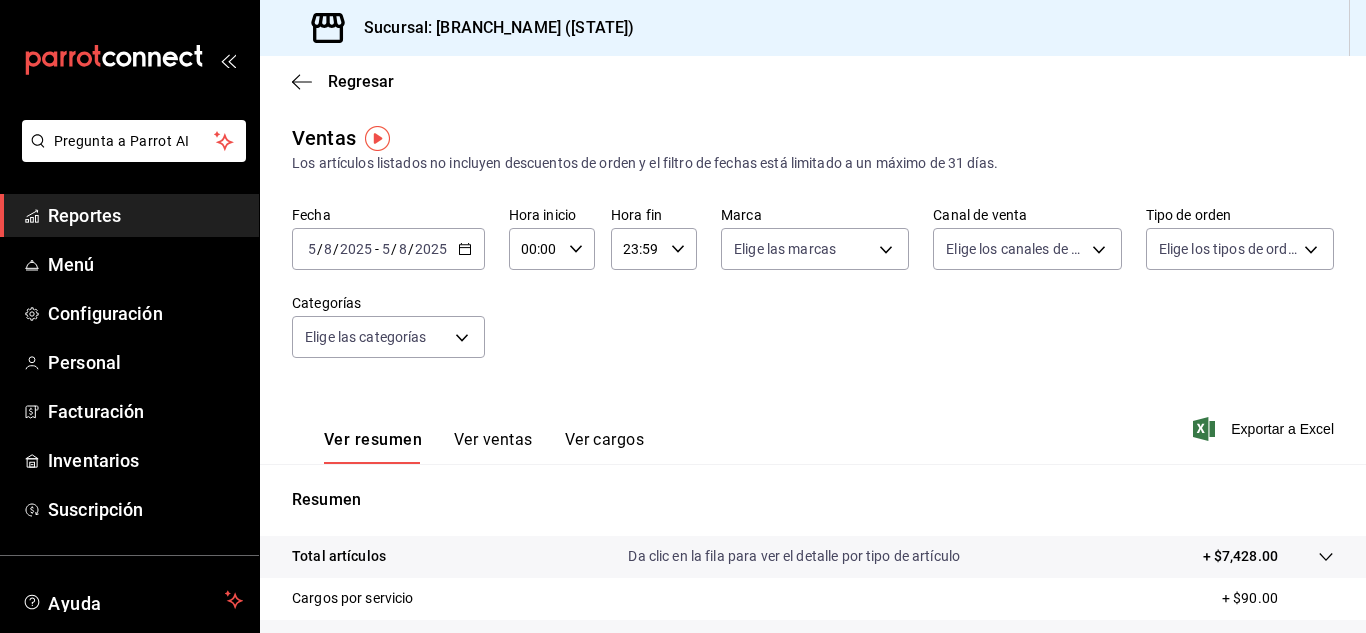 click on "Ver cargos" at bounding box center [605, 447] 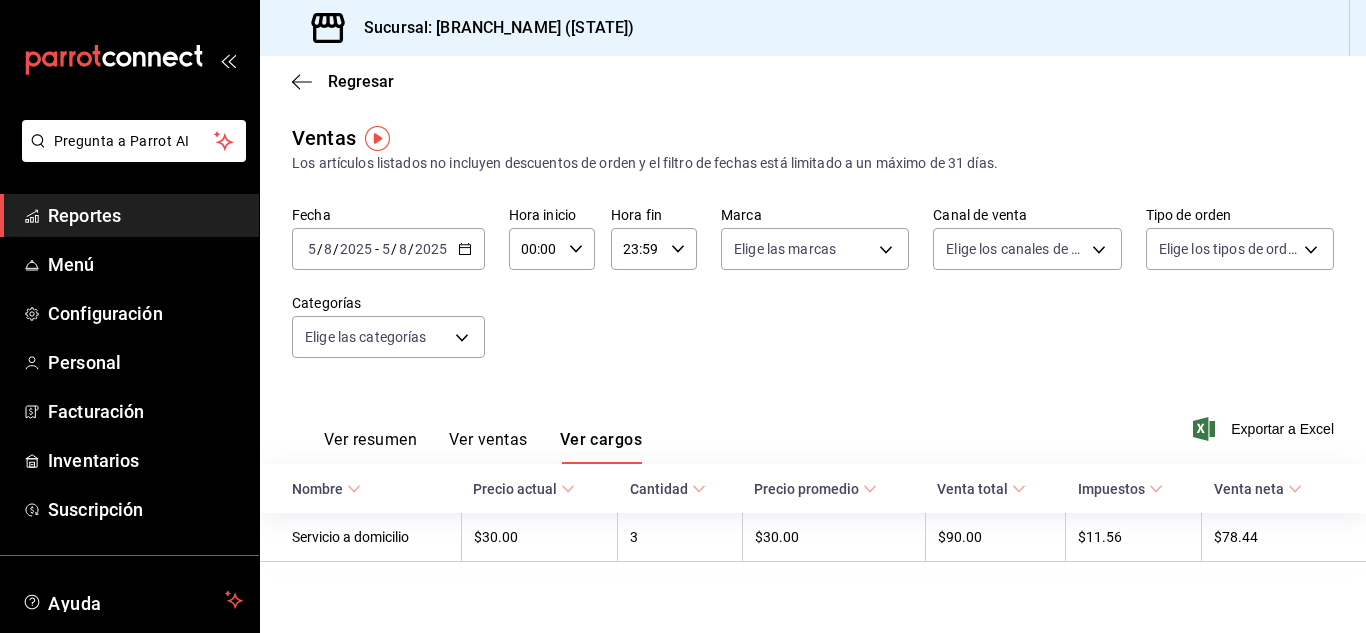 click on "Reportes" at bounding box center (145, 215) 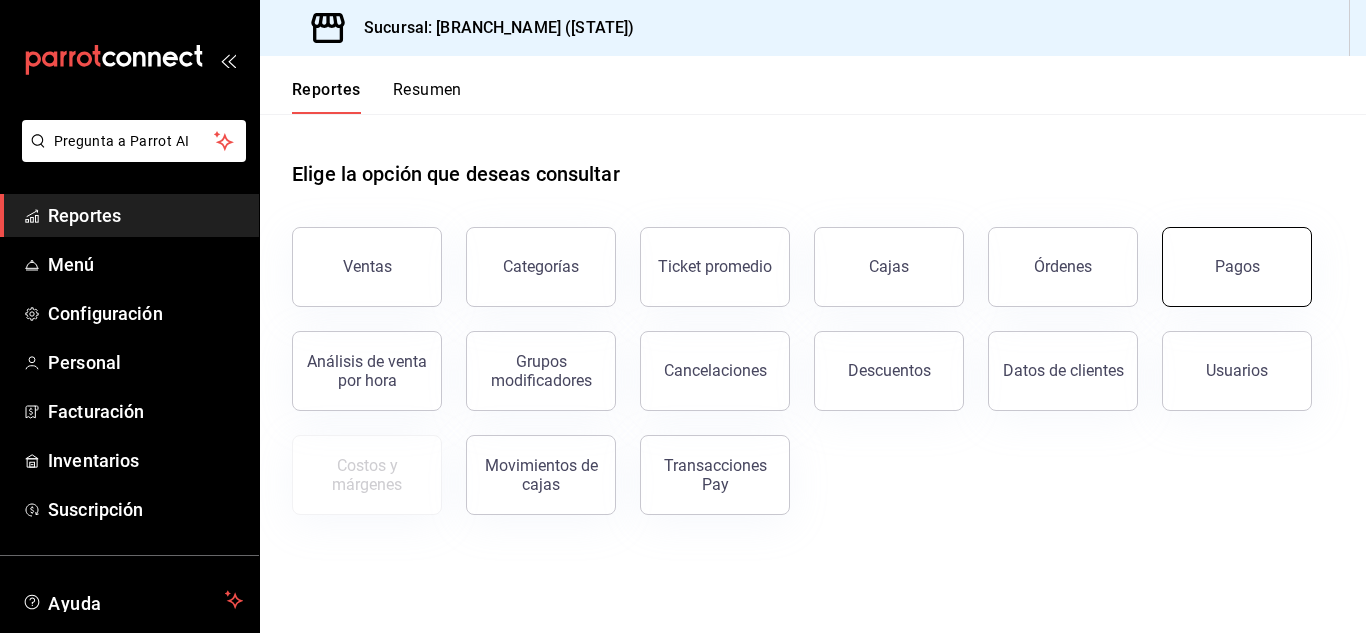 click on "Pagos" at bounding box center [1237, 266] 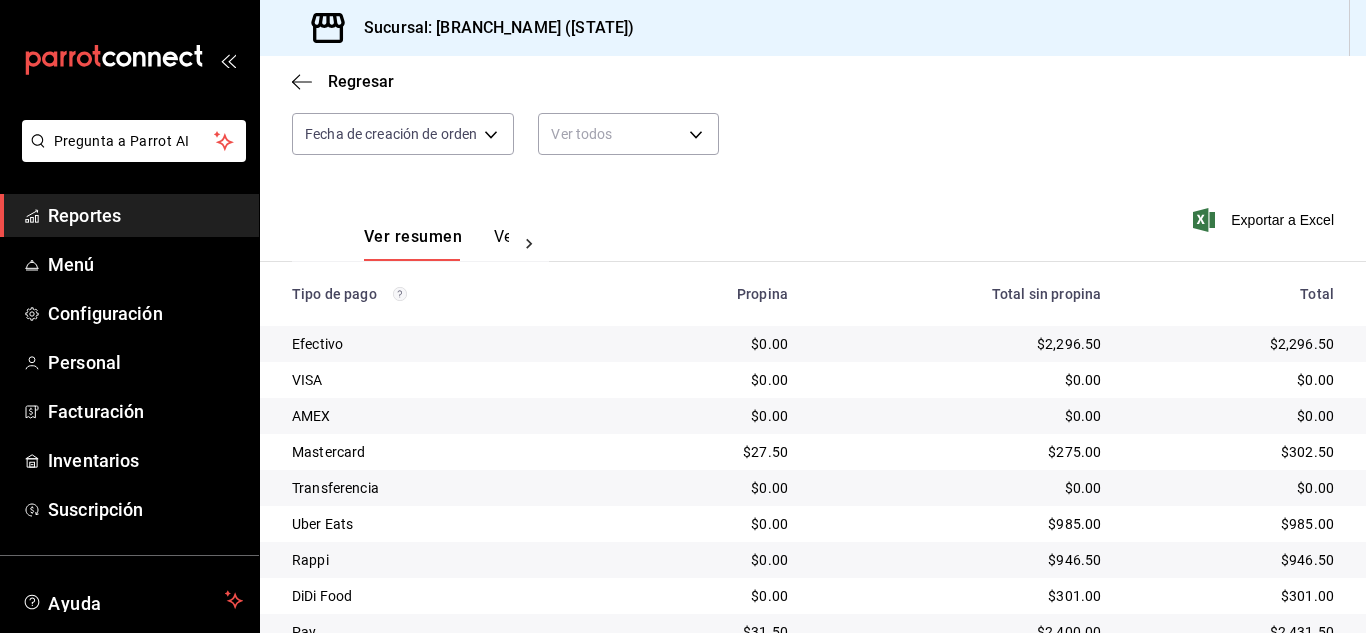 scroll, scrollTop: 286, scrollLeft: 0, axis: vertical 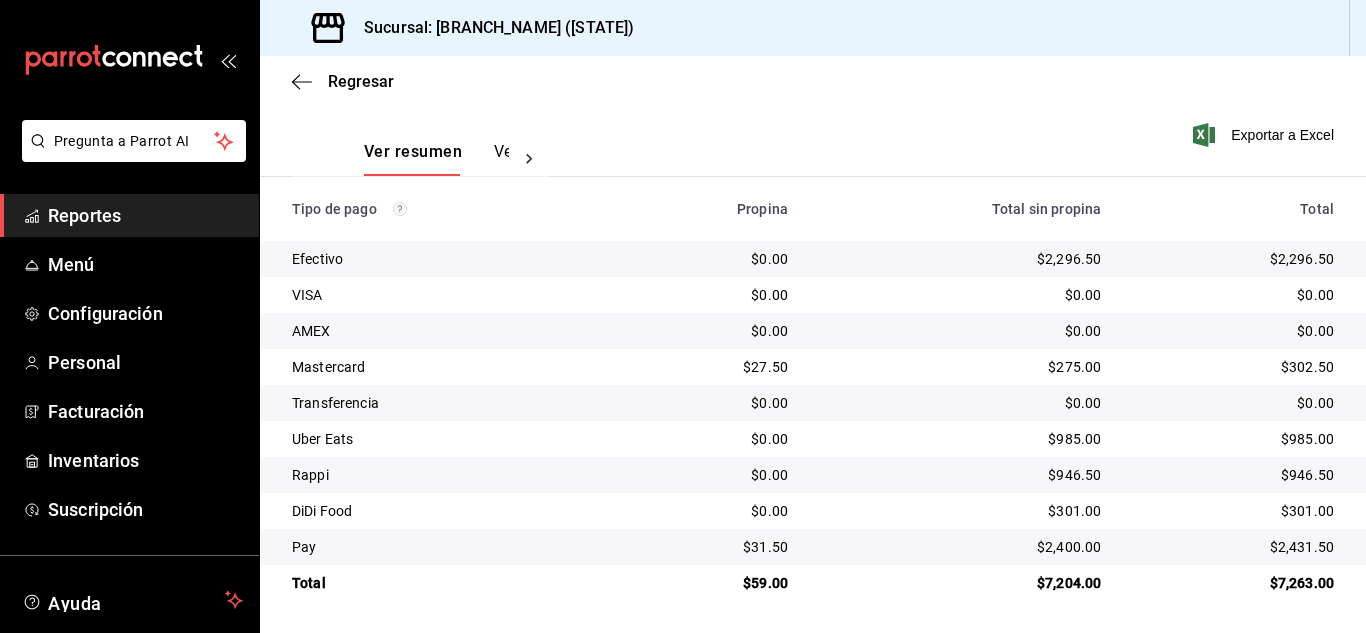click on "Reportes" at bounding box center [145, 215] 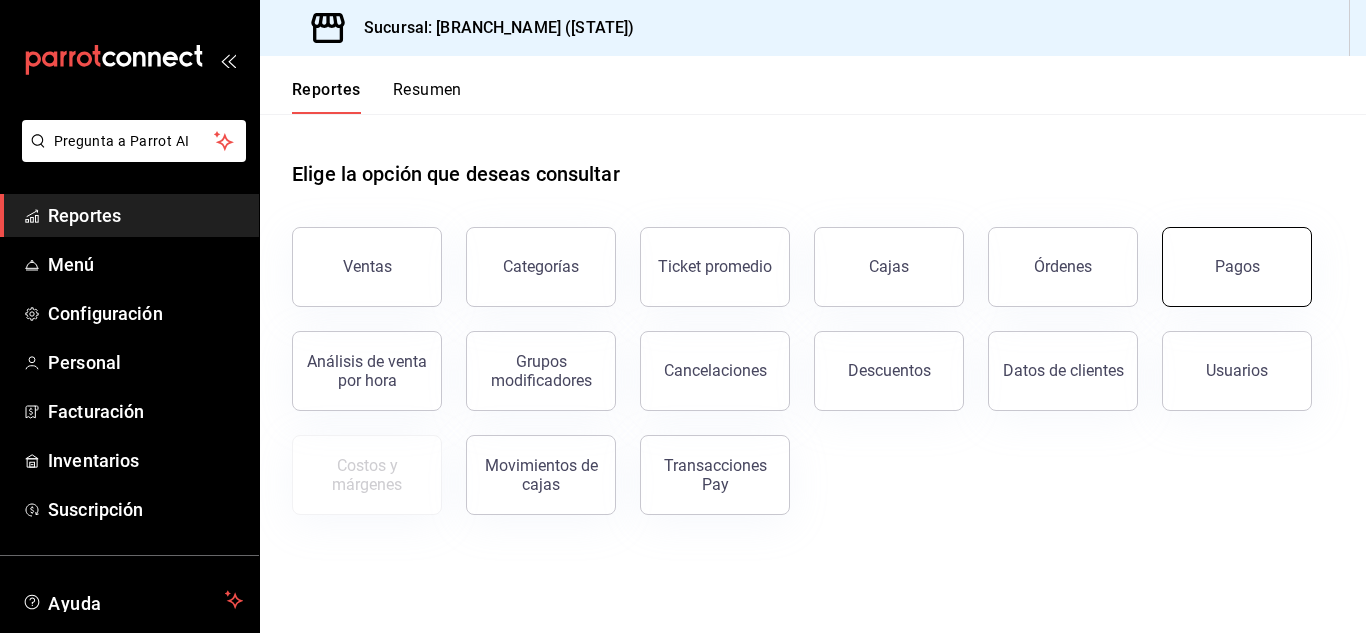 click on "Pagos" at bounding box center [1237, 267] 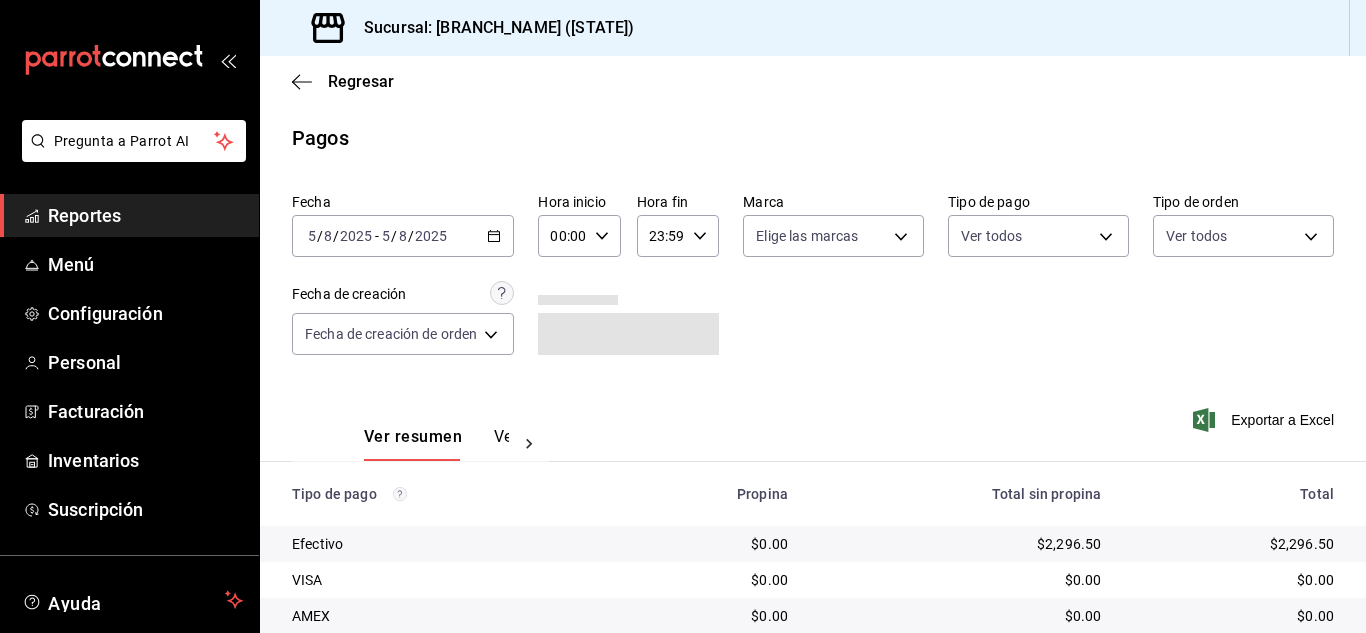 scroll, scrollTop: 286, scrollLeft: 0, axis: vertical 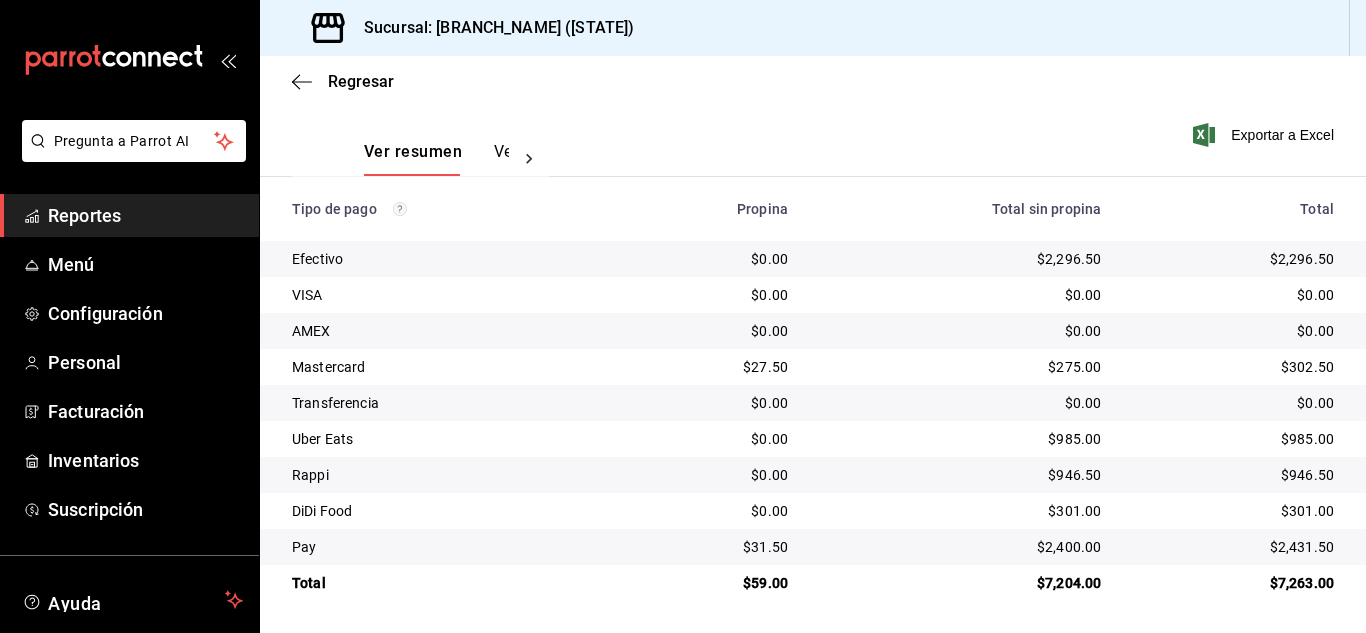 click on "Reportes" at bounding box center [145, 215] 